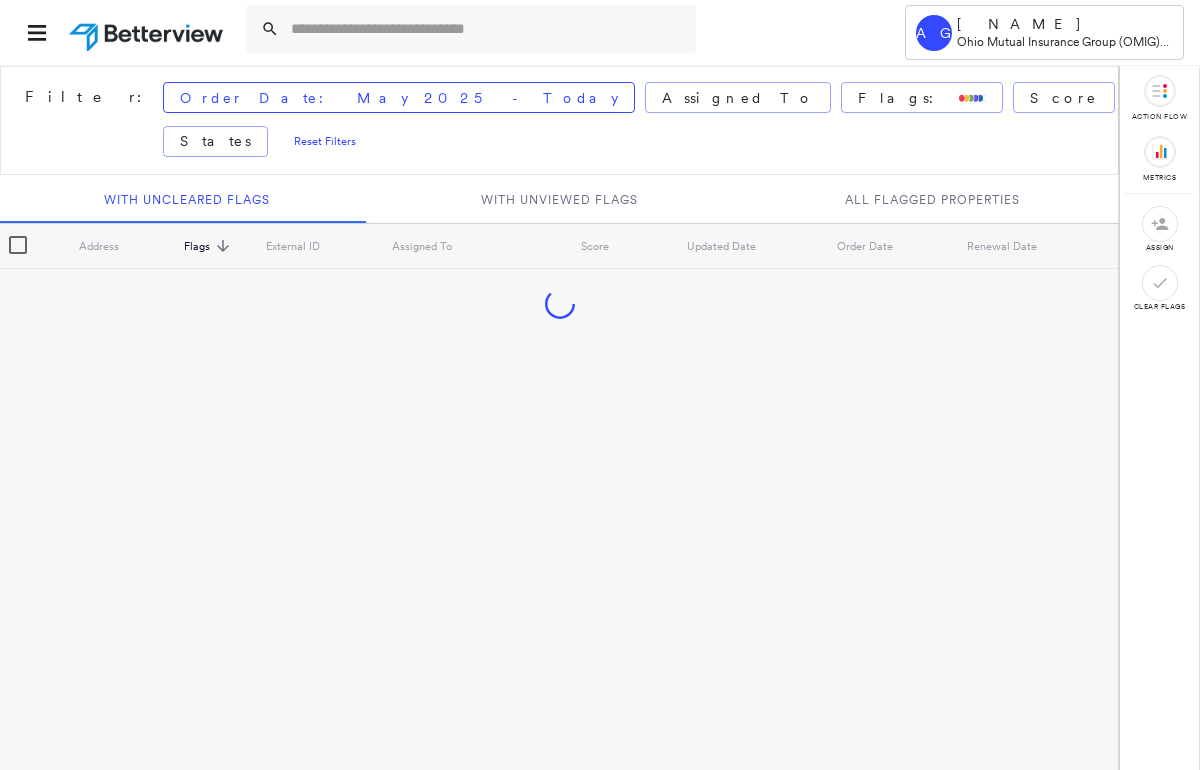 scroll, scrollTop: 0, scrollLeft: 0, axis: both 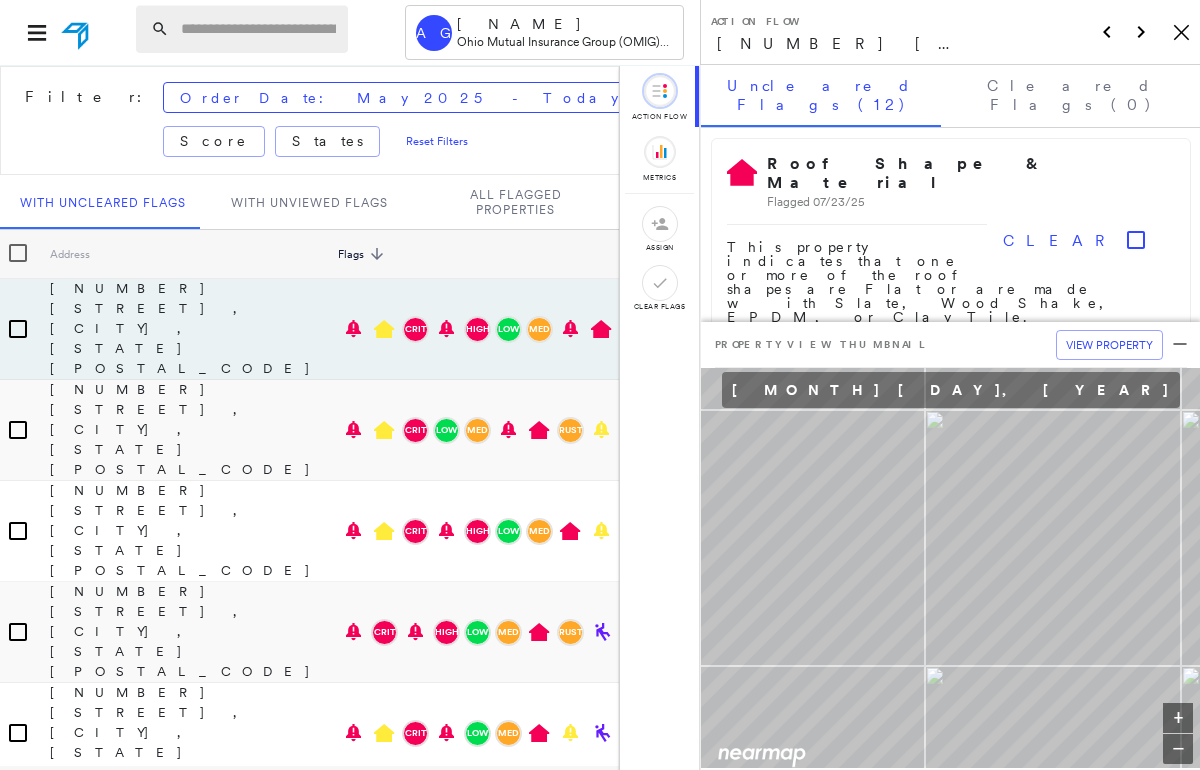 drag, startPoint x: 210, startPoint y: 21, endPoint x: 242, endPoint y: 22, distance: 32.01562 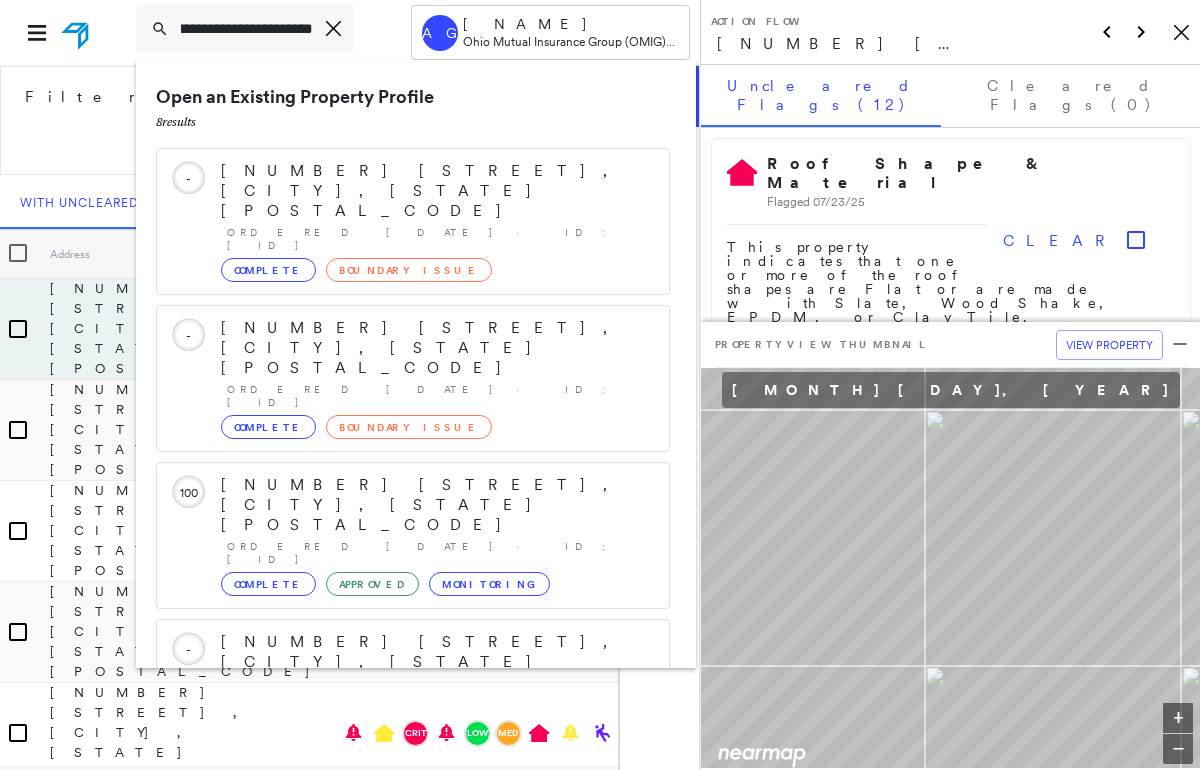 scroll, scrollTop: 0, scrollLeft: 20, axis: horizontal 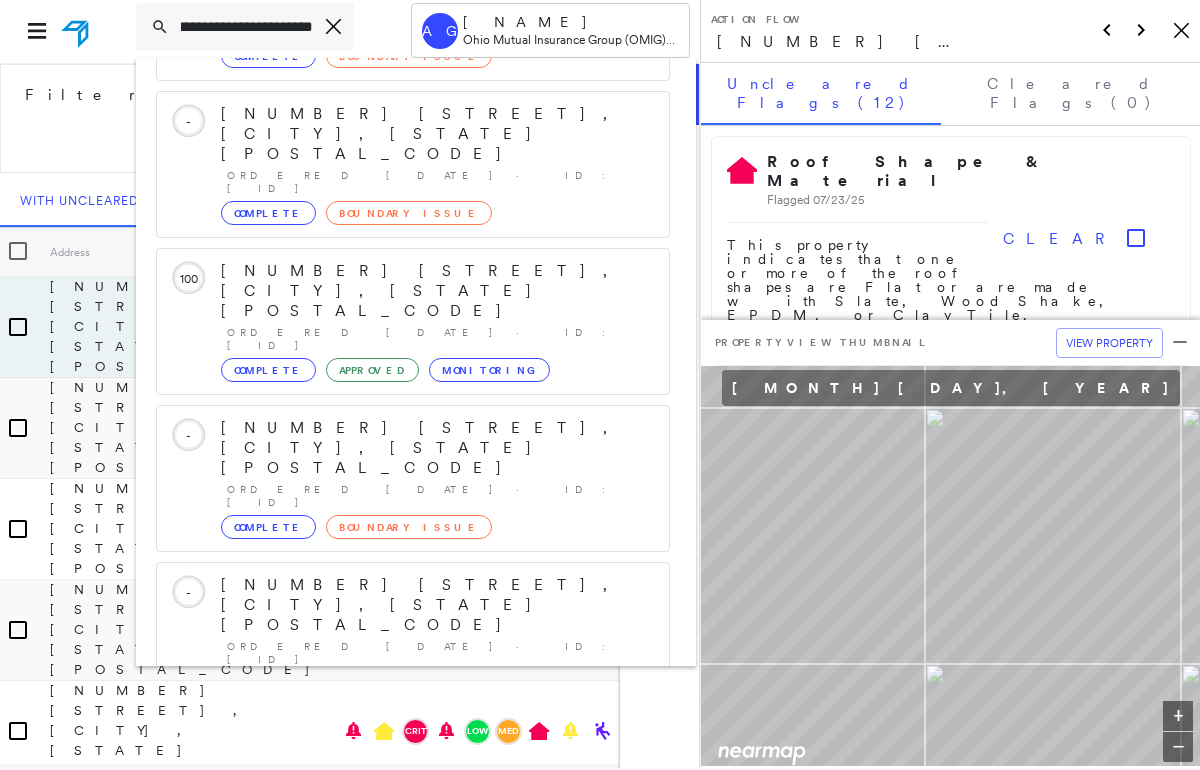 type on "**********" 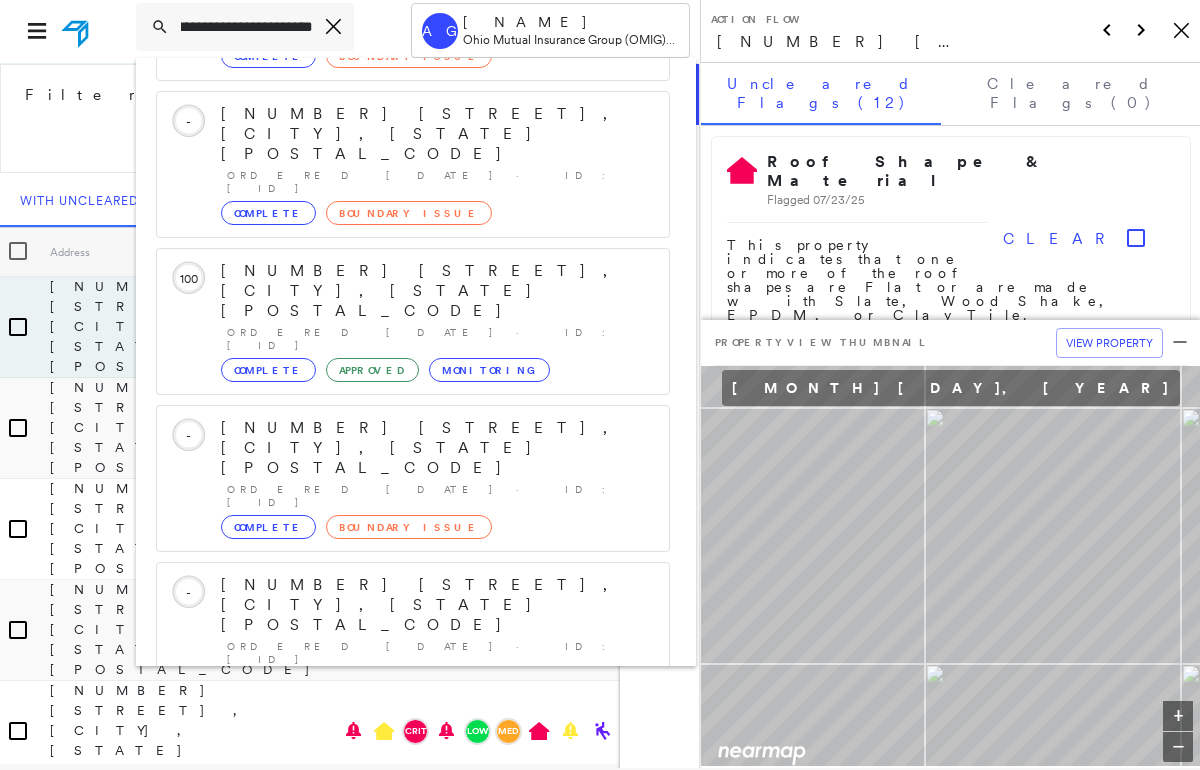 click 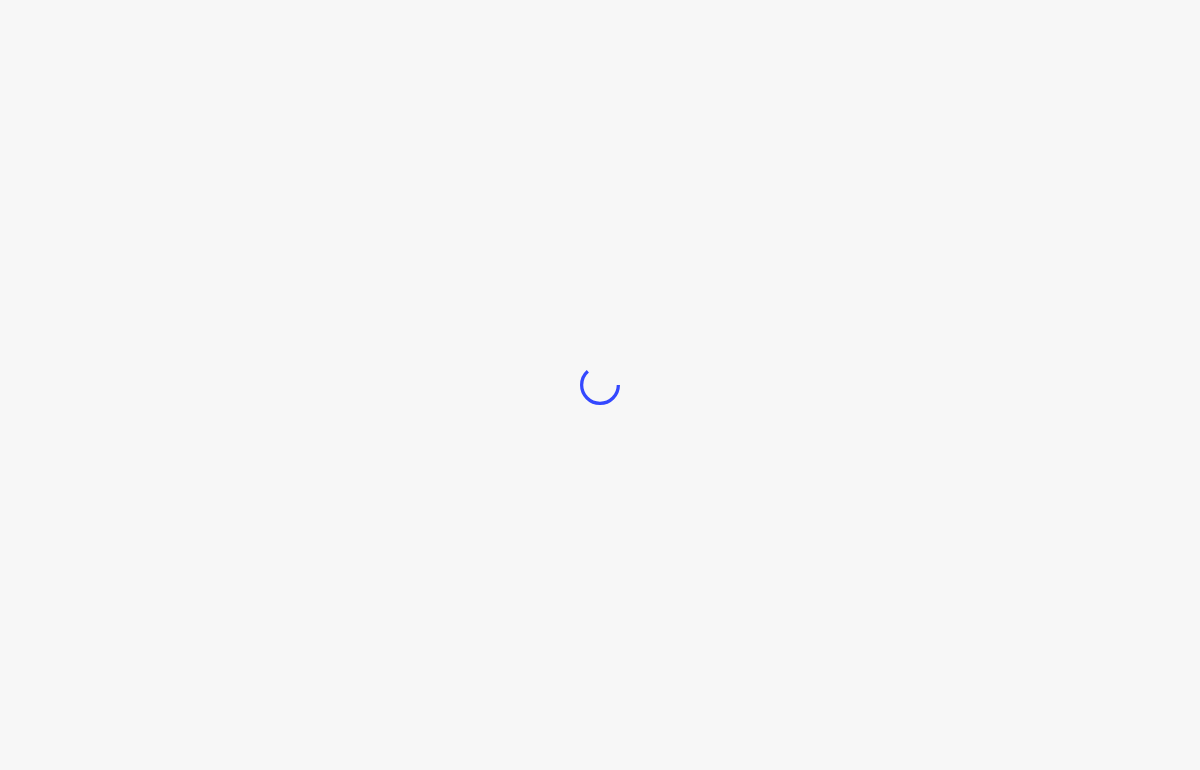 scroll, scrollTop: 0, scrollLeft: 0, axis: both 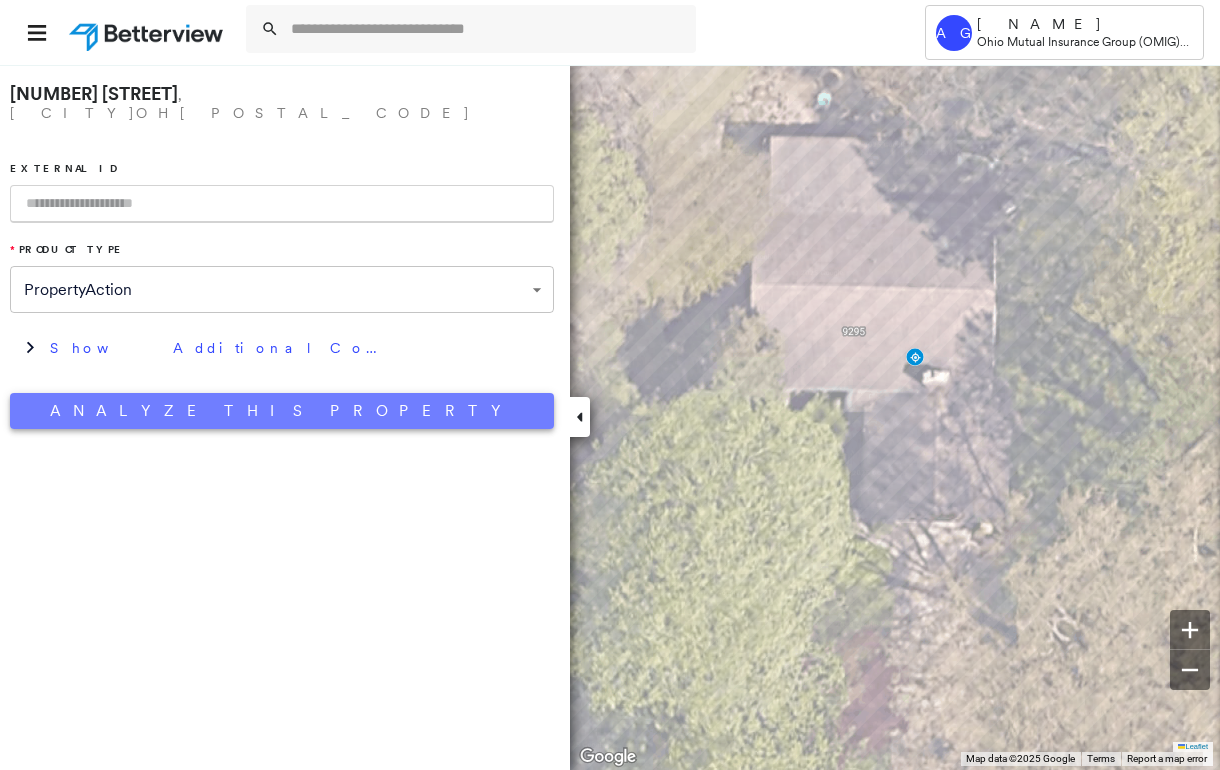 click on "Analyze This Property" at bounding box center (282, 411) 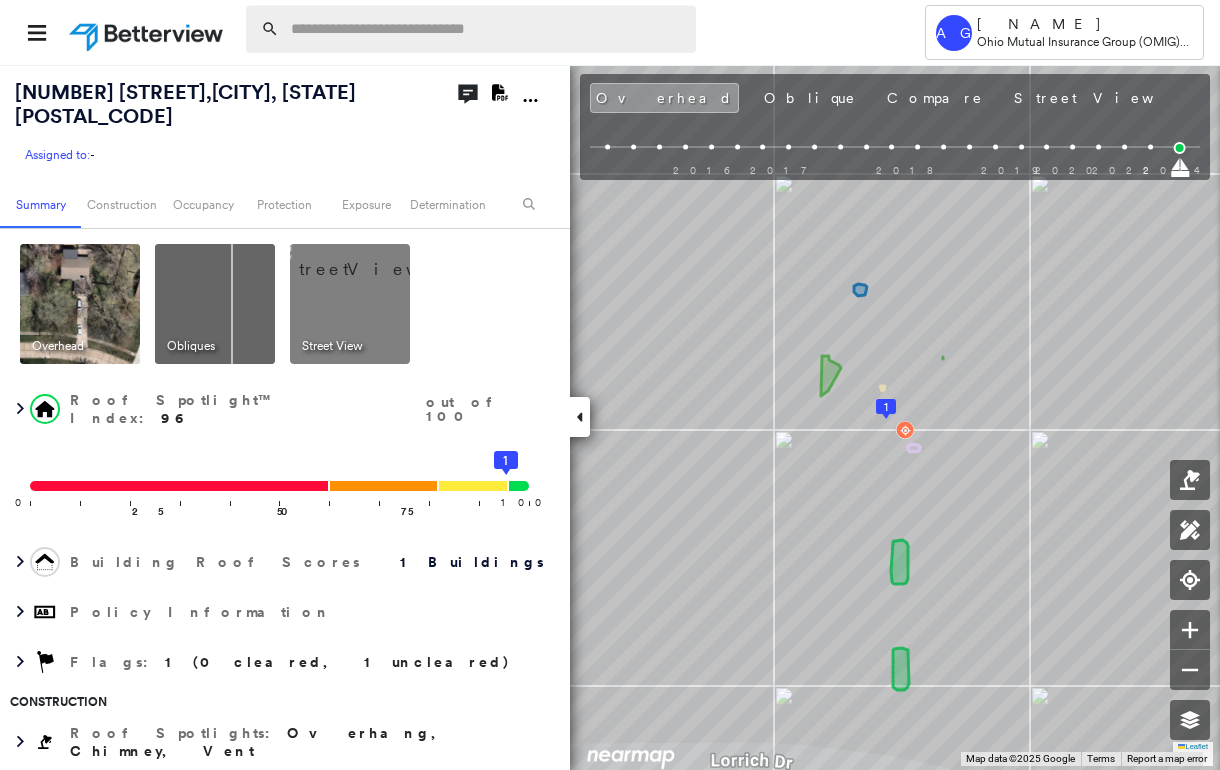 click at bounding box center (487, 29) 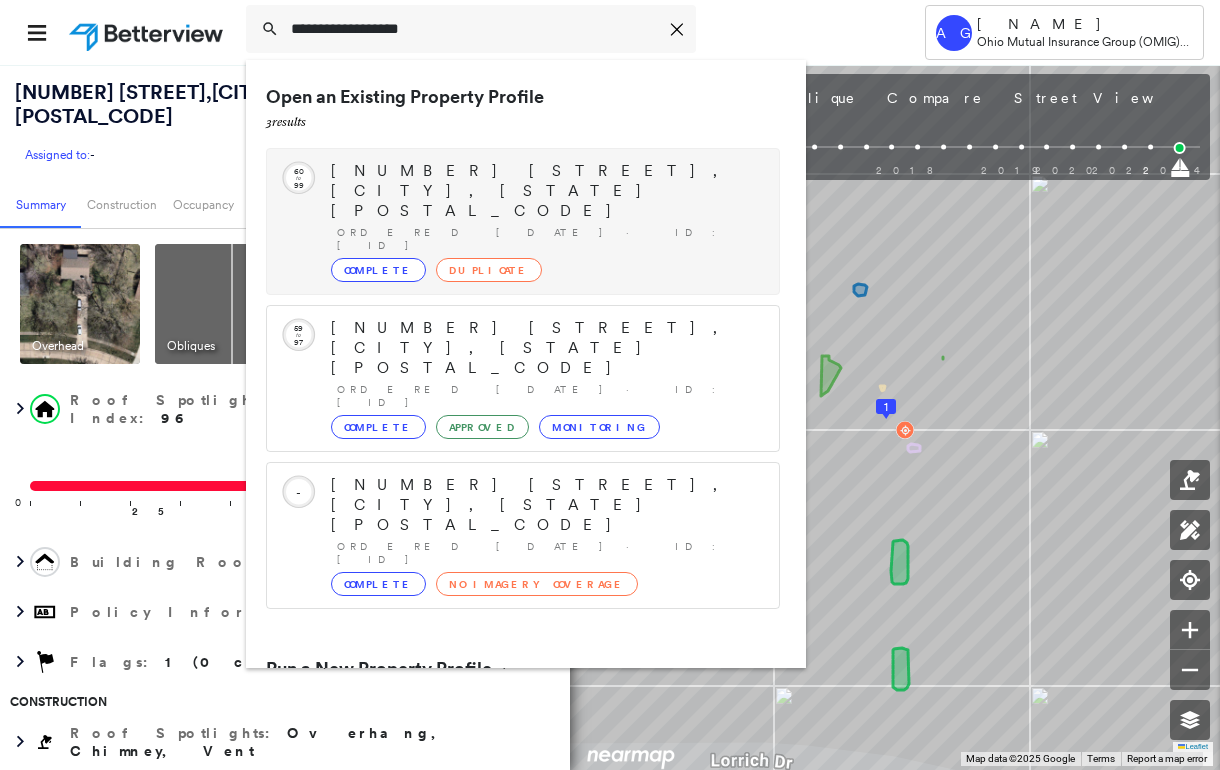 type on "**********" 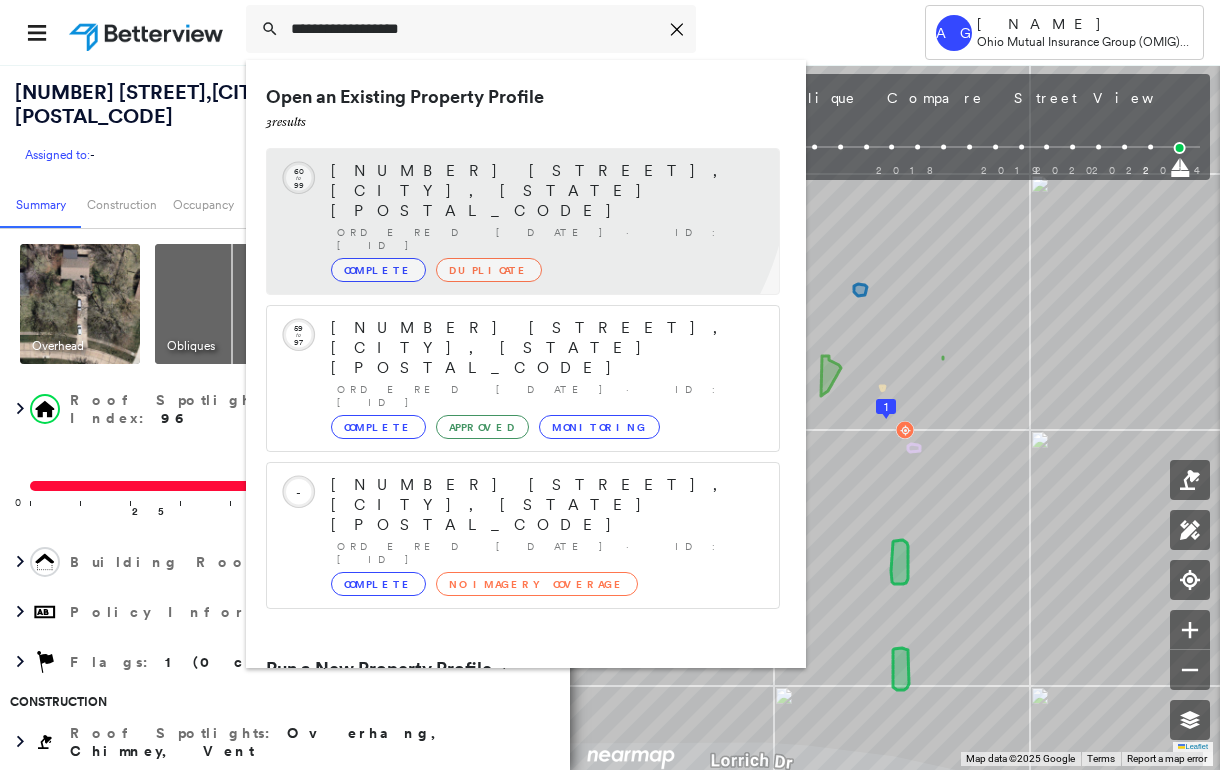 click on "[NUMBER] [STREET], [CITY], [STATE] [POSTAL_CODE]" at bounding box center (545, 191) 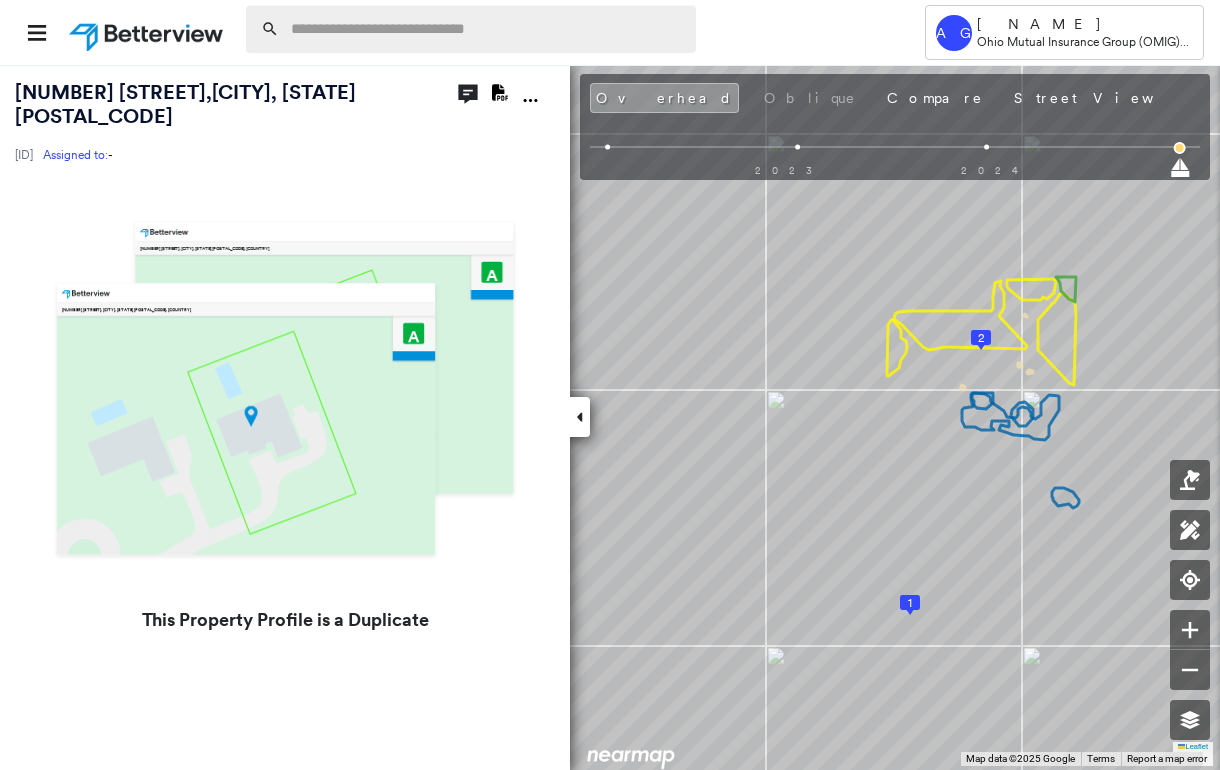 click at bounding box center [487, 29] 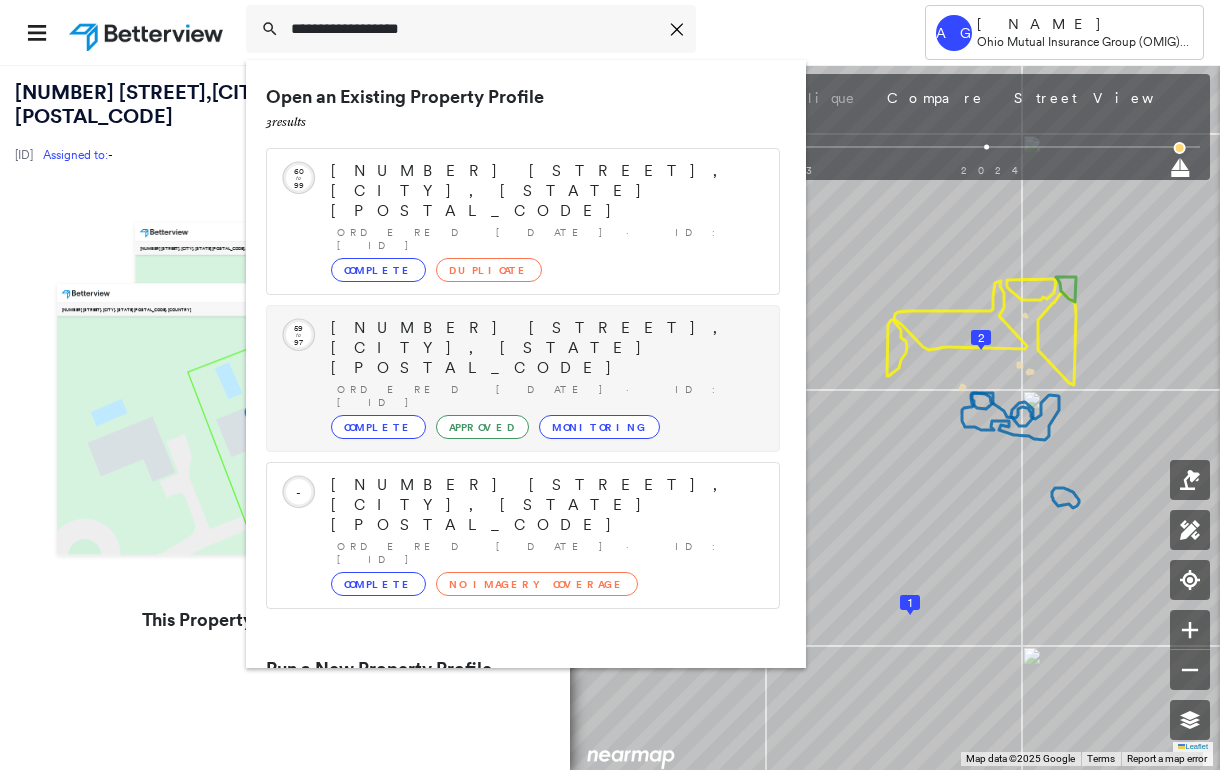 type on "**********" 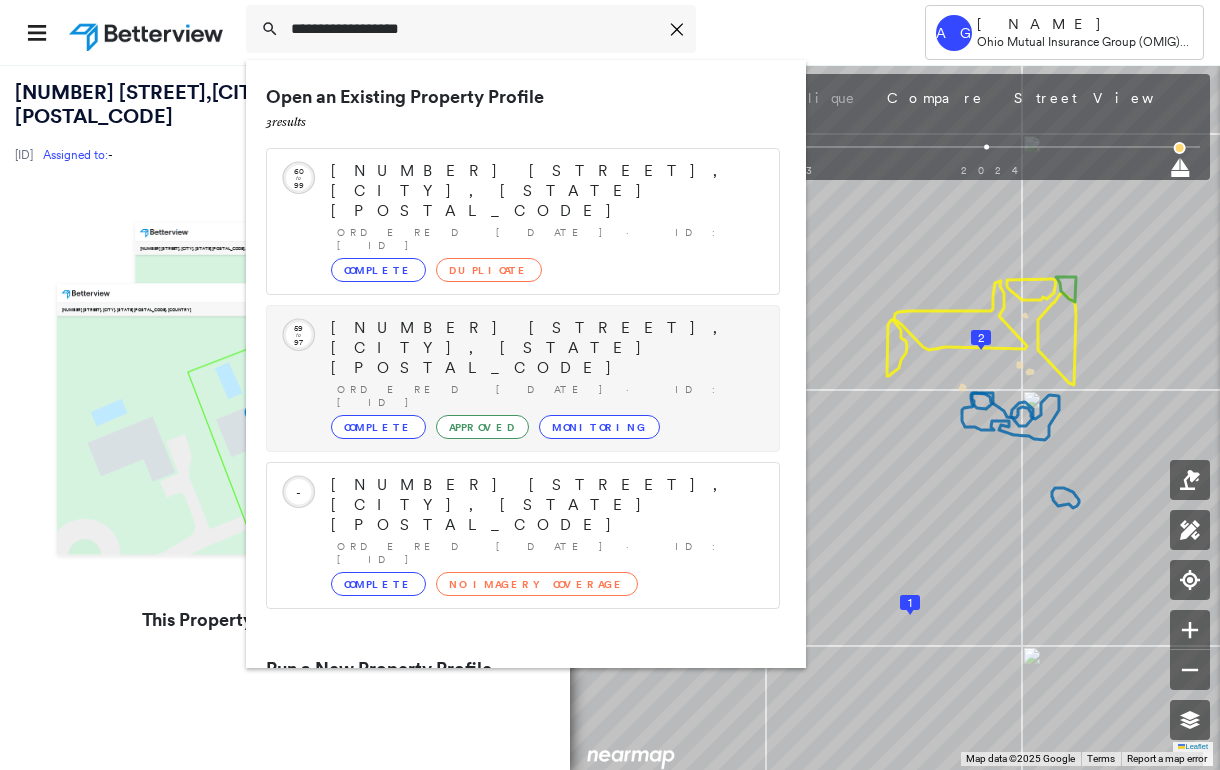 click on "Circled Text Icon 59 to 97 [NUMBER] [STREET], [CITY], [STATE] [POSTAL_CODE] Ordered [DATE] · ID: [ID] Complete Approved Monitoring" at bounding box center (523, 378) 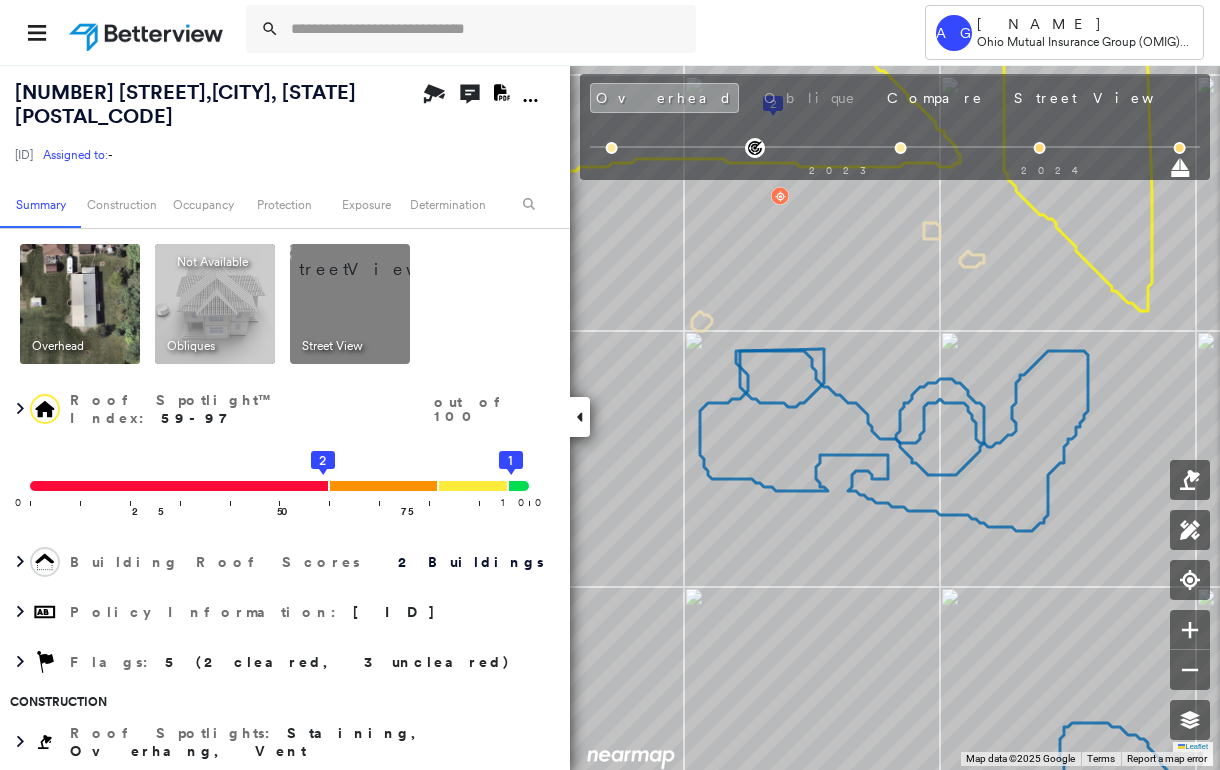 click at bounding box center [374, 259] 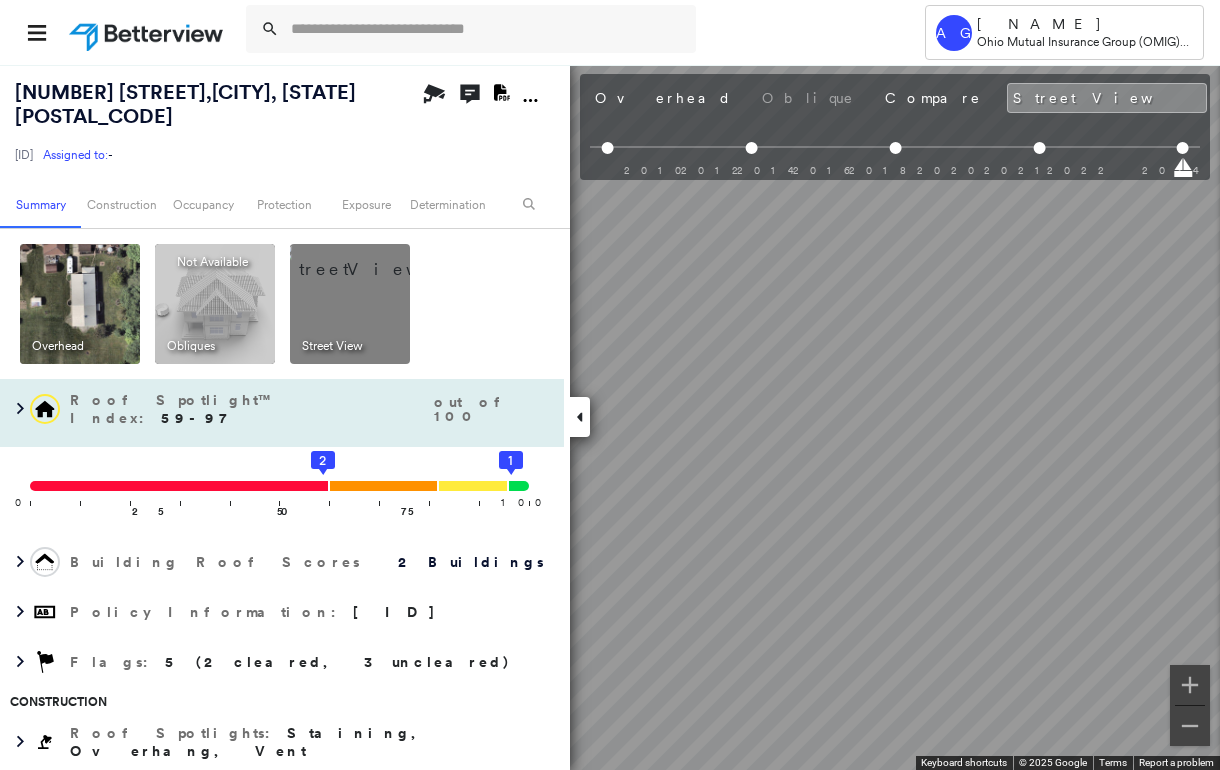 scroll, scrollTop: 0, scrollLeft: 209, axis: horizontal 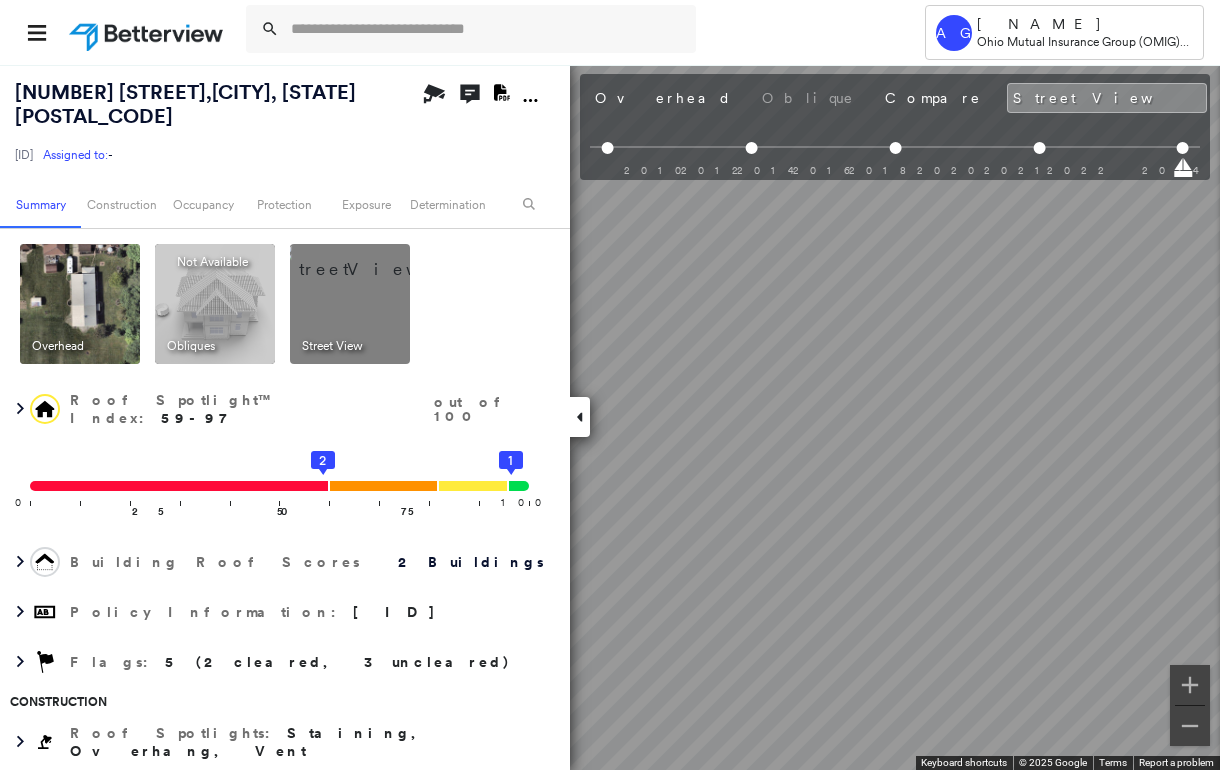 click at bounding box center [580, 417] 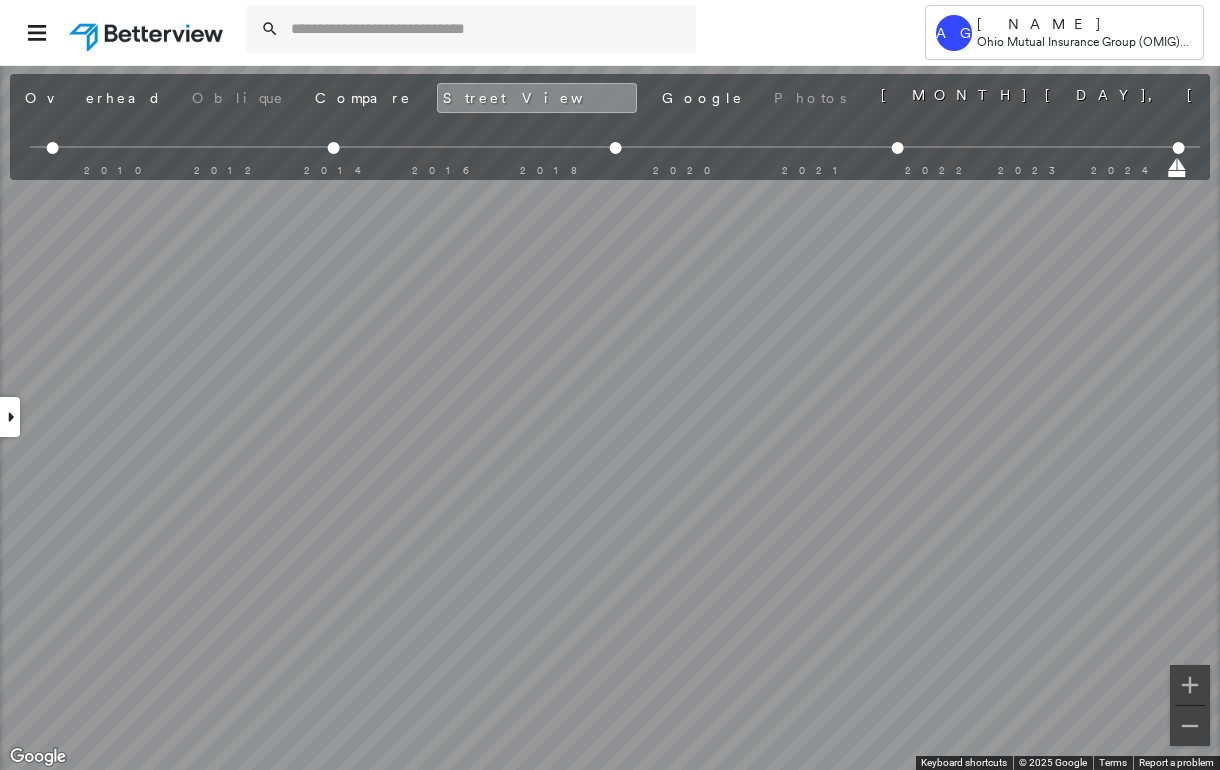 scroll, scrollTop: 0, scrollLeft: 0, axis: both 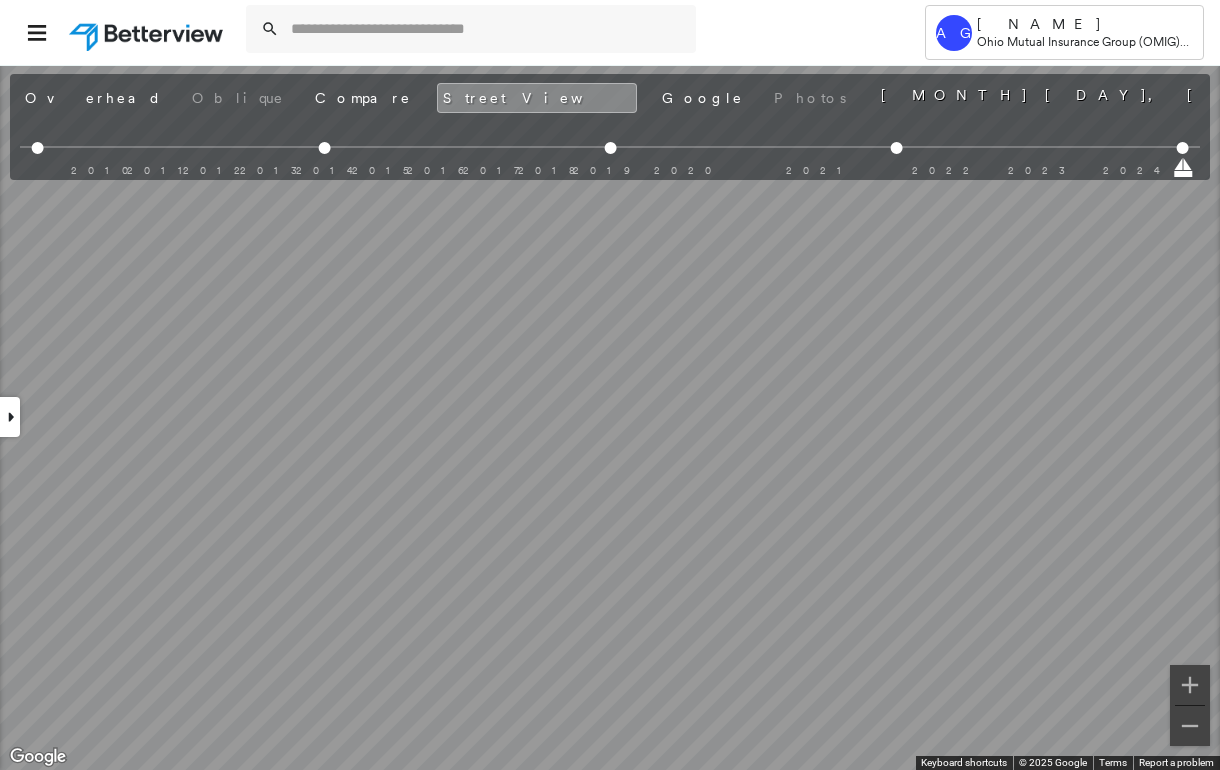 click on "Tower AG [NAME] Ohio Mutual Insurance Group (OMIG) - PL [NUMBER] [STREET] , [CITY], [STATE] [POSTAL_CODE] [ID] Assigned to: - Assigned to: - [ID] Assigned to: - Open Comments Download PDF Report Summary Construction Occupancy Protection Exposure Determination Overhead Obliques Not Available ; Street View Roof Spotlight™ Index : 59-97 out of 100 0 100 25 50 75 2 1 Building Roof Scores 2 Buildings Policy Information : [ID] Flags : 5 (2 cleared, 3 uncleared) Construction Roof Spotlights : Staining, Overhang, Vent Property Features : Patio Furniture, Yard Debris Roof Size & Shape : 2 buildings Occupancy Place Detail Protection Exposure FEMA Risk Index Determination Flags : 5 (2 cleared, 3 uncleared) Uncleared Flags (3) Cleared Flags (2) Yard Debris Flagged [DATE] Clear Med Medium Priority Roof Score Flagged [DATE] Clear Low Low Priority Roof Score Flagged [DATE] Clear Action Taken New Entry History" at bounding box center (610, 385) 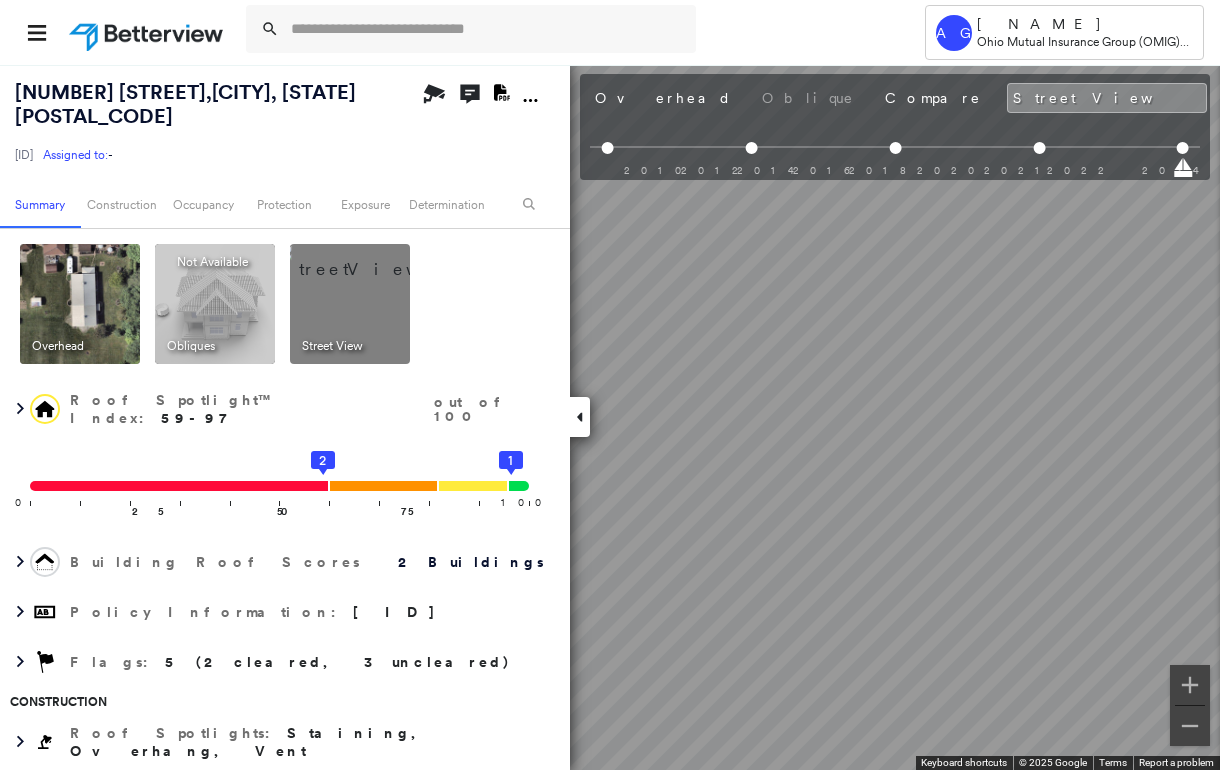 click at bounding box center [374, 259] 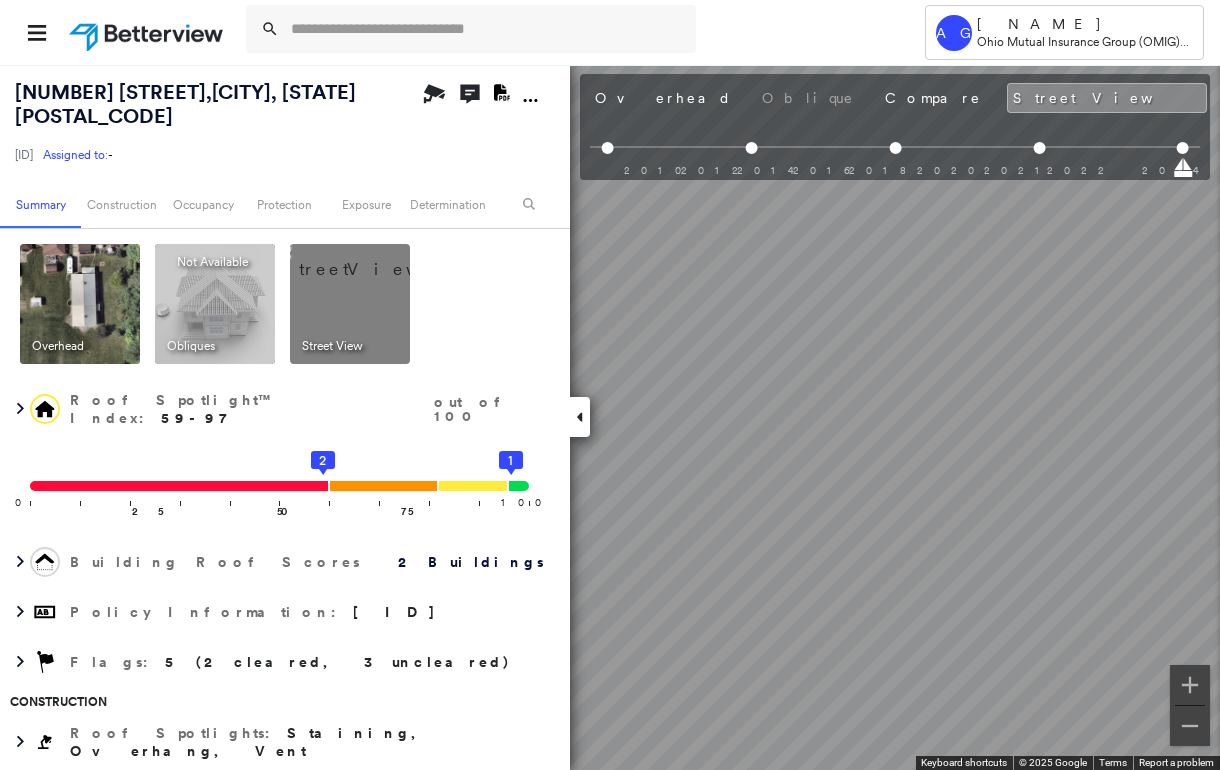 click at bounding box center [80, 304] 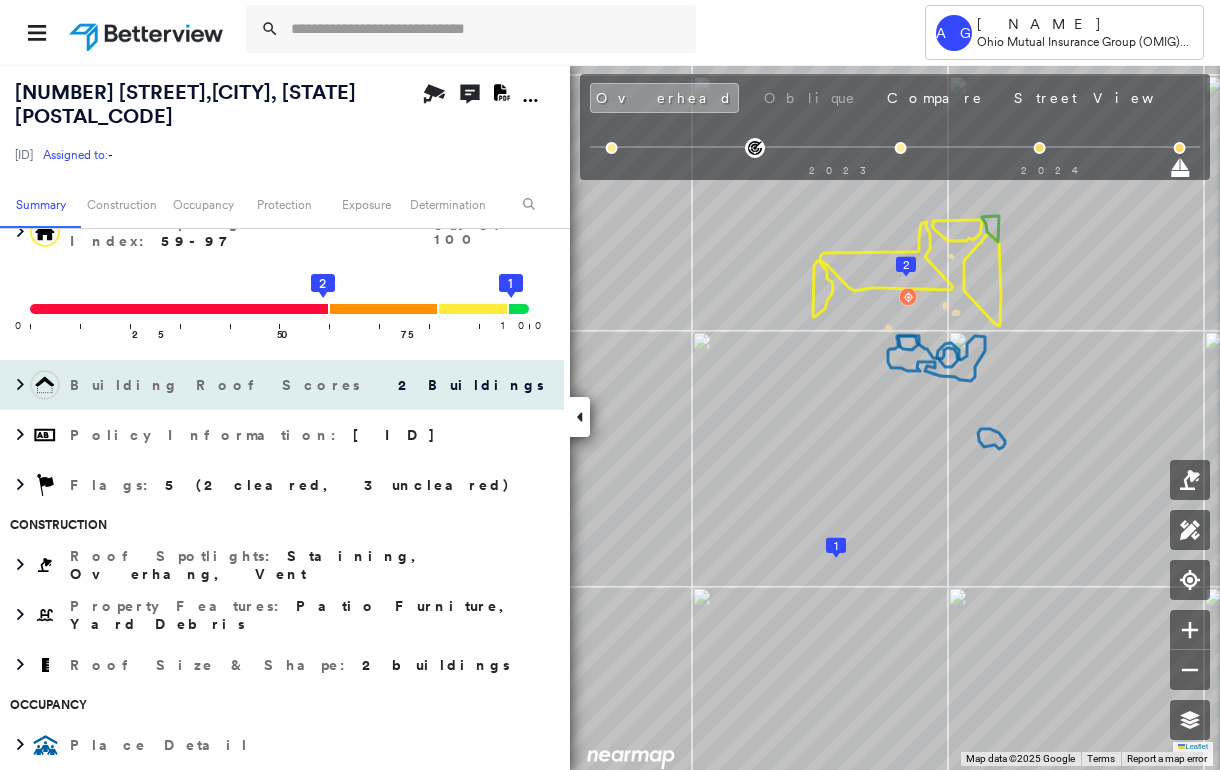 scroll, scrollTop: 400, scrollLeft: 0, axis: vertical 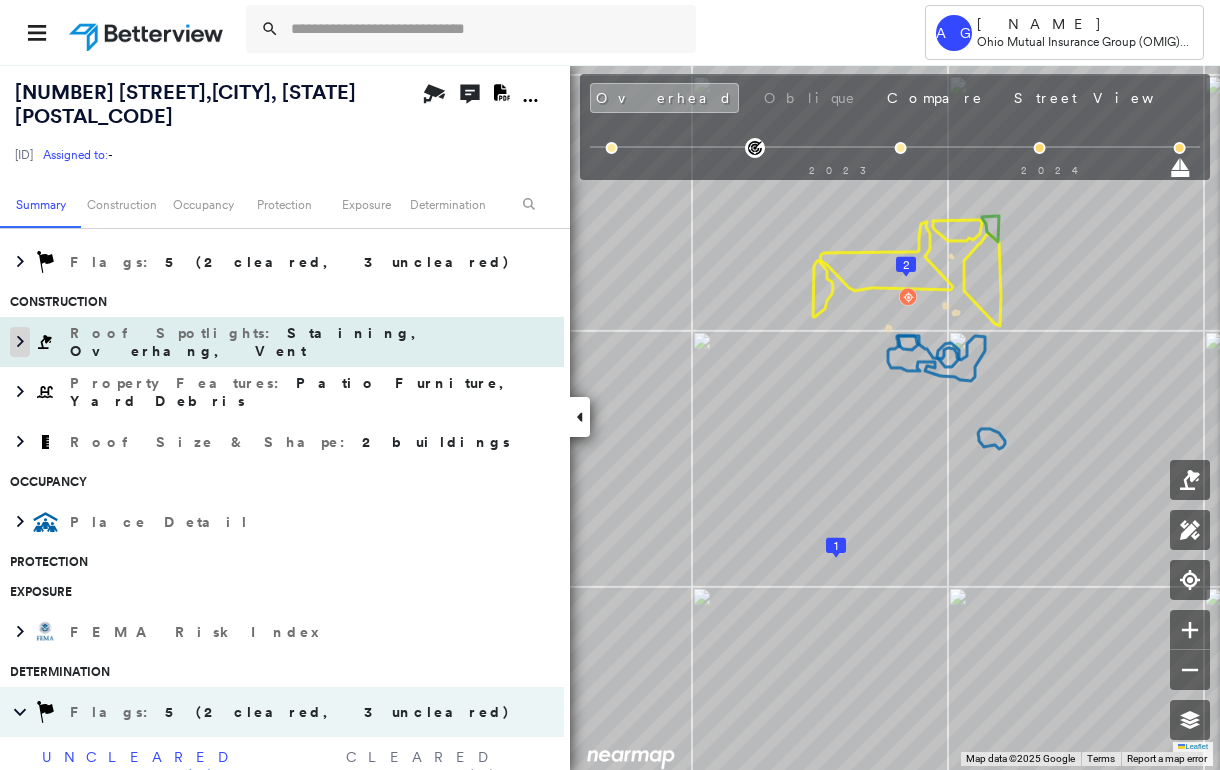 click at bounding box center [20, 342] 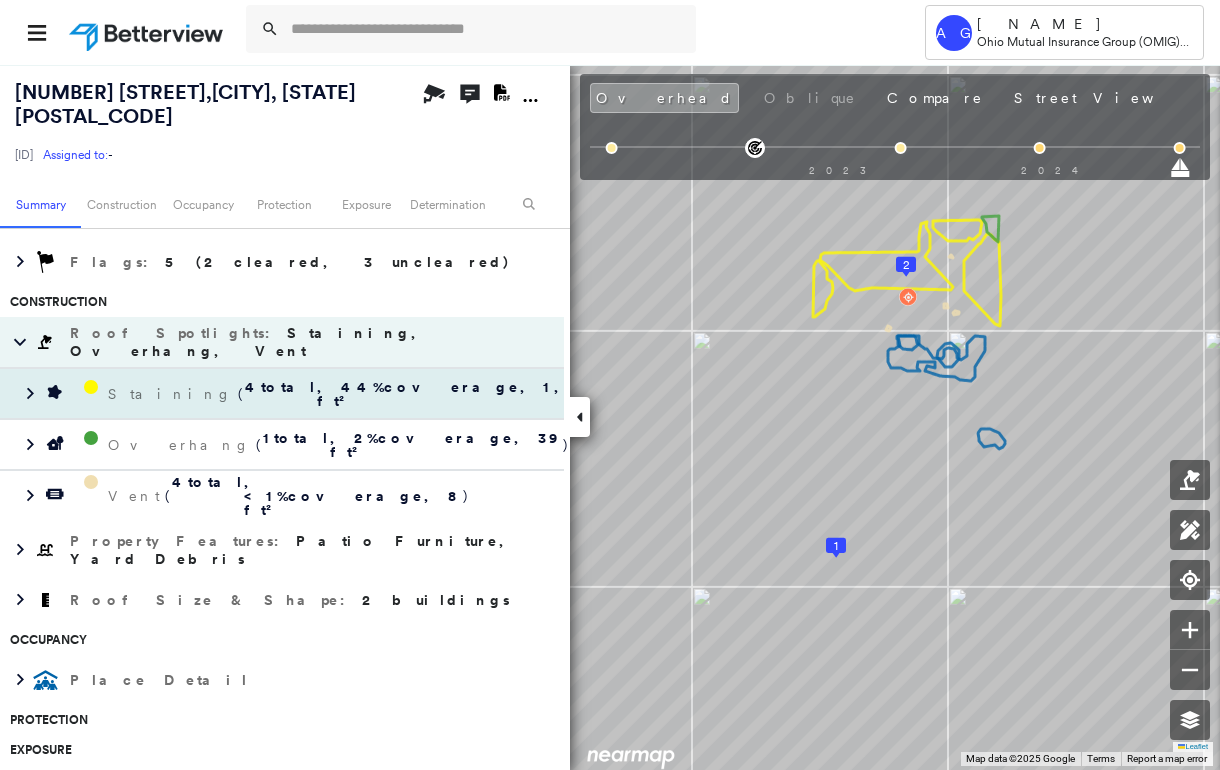 click on "[NUMBER] total , [PERCENTAGE] coverage, [AREA]" at bounding box center [429, 394] 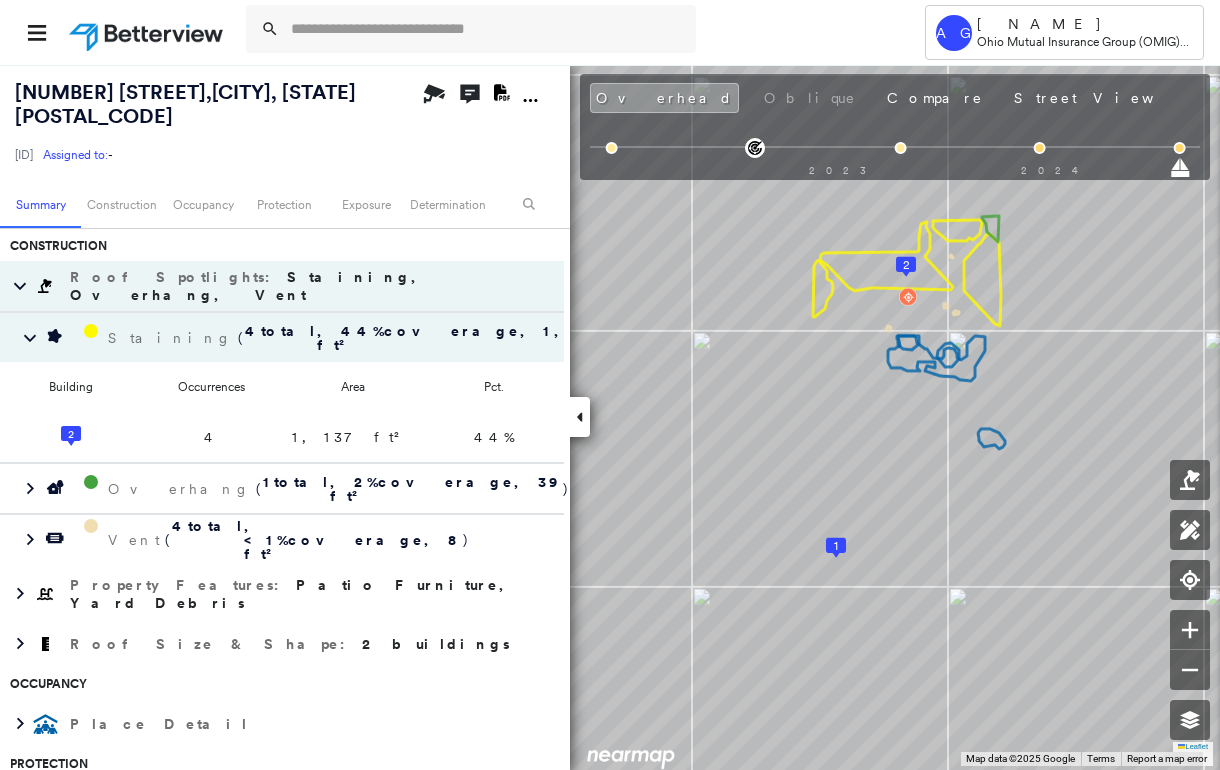 scroll, scrollTop: 470, scrollLeft: 0, axis: vertical 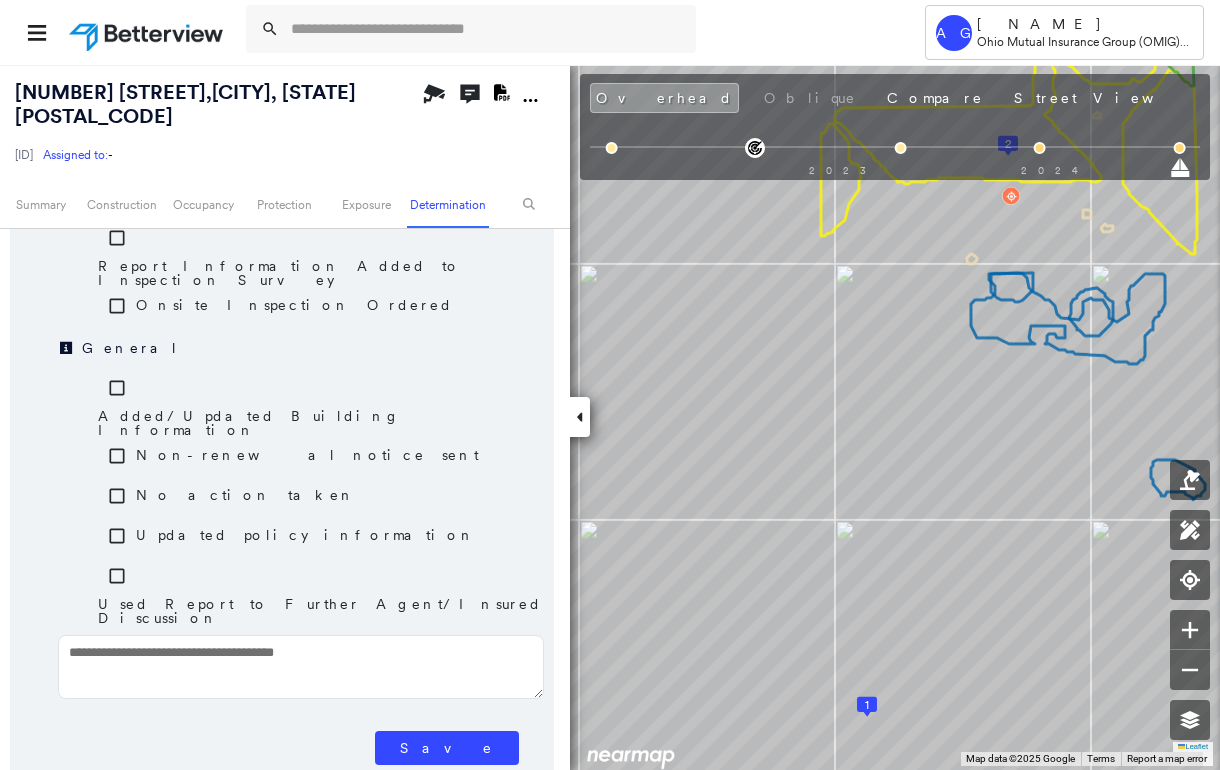 click on "Save" at bounding box center (447, 748) 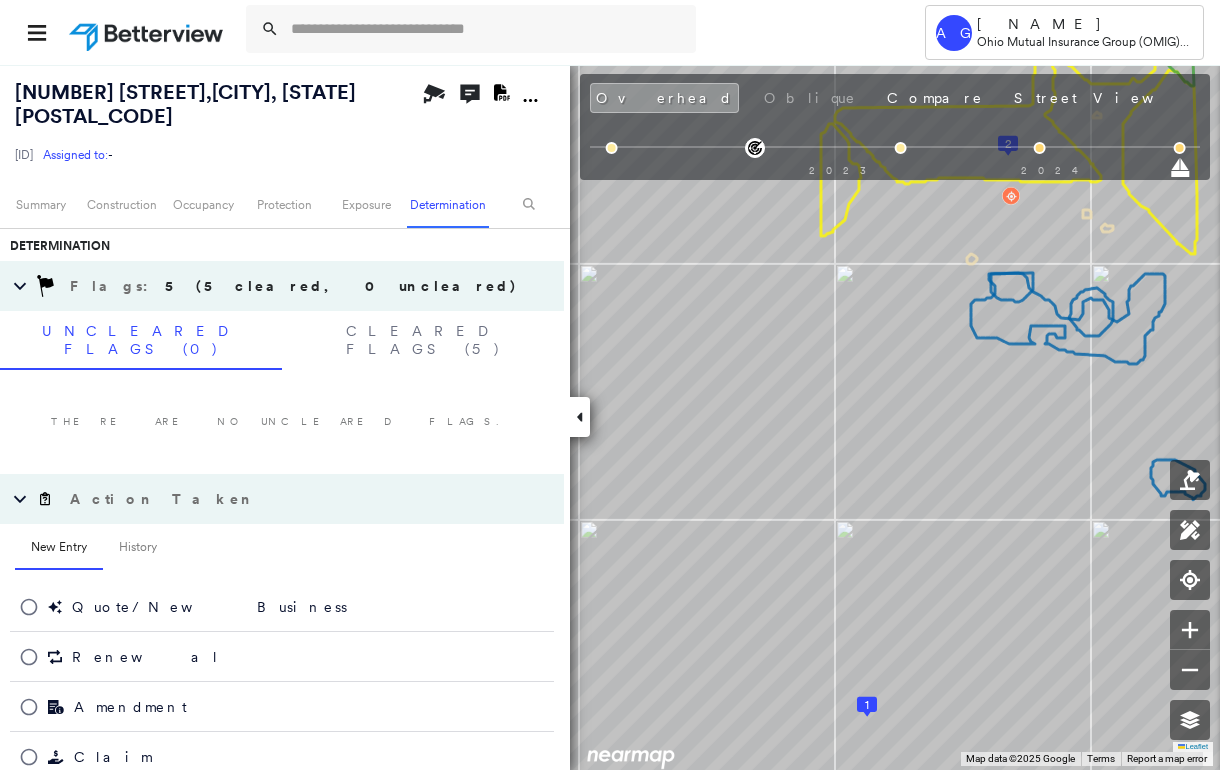 scroll, scrollTop: 1078, scrollLeft: 0, axis: vertical 